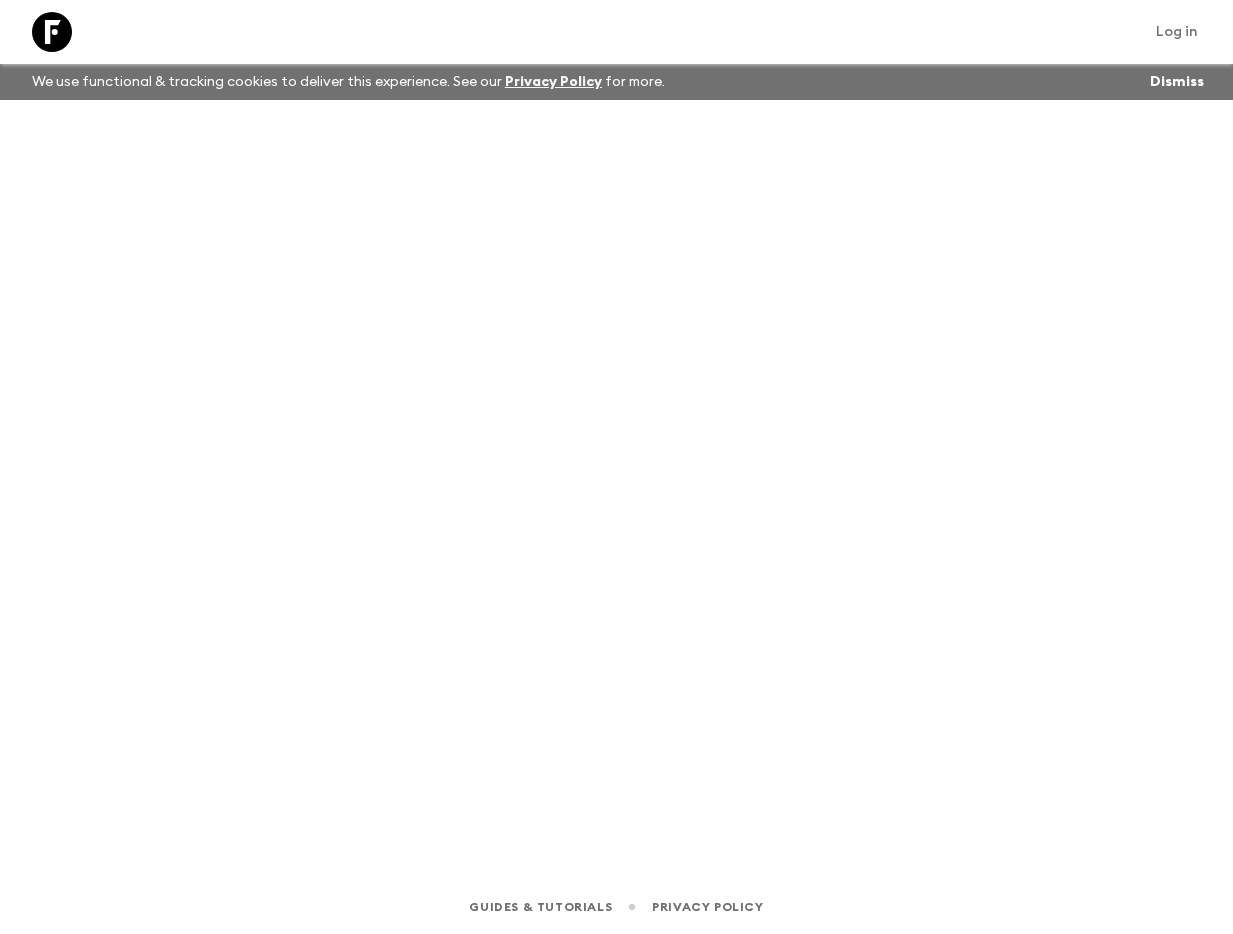 scroll, scrollTop: 0, scrollLeft: 0, axis: both 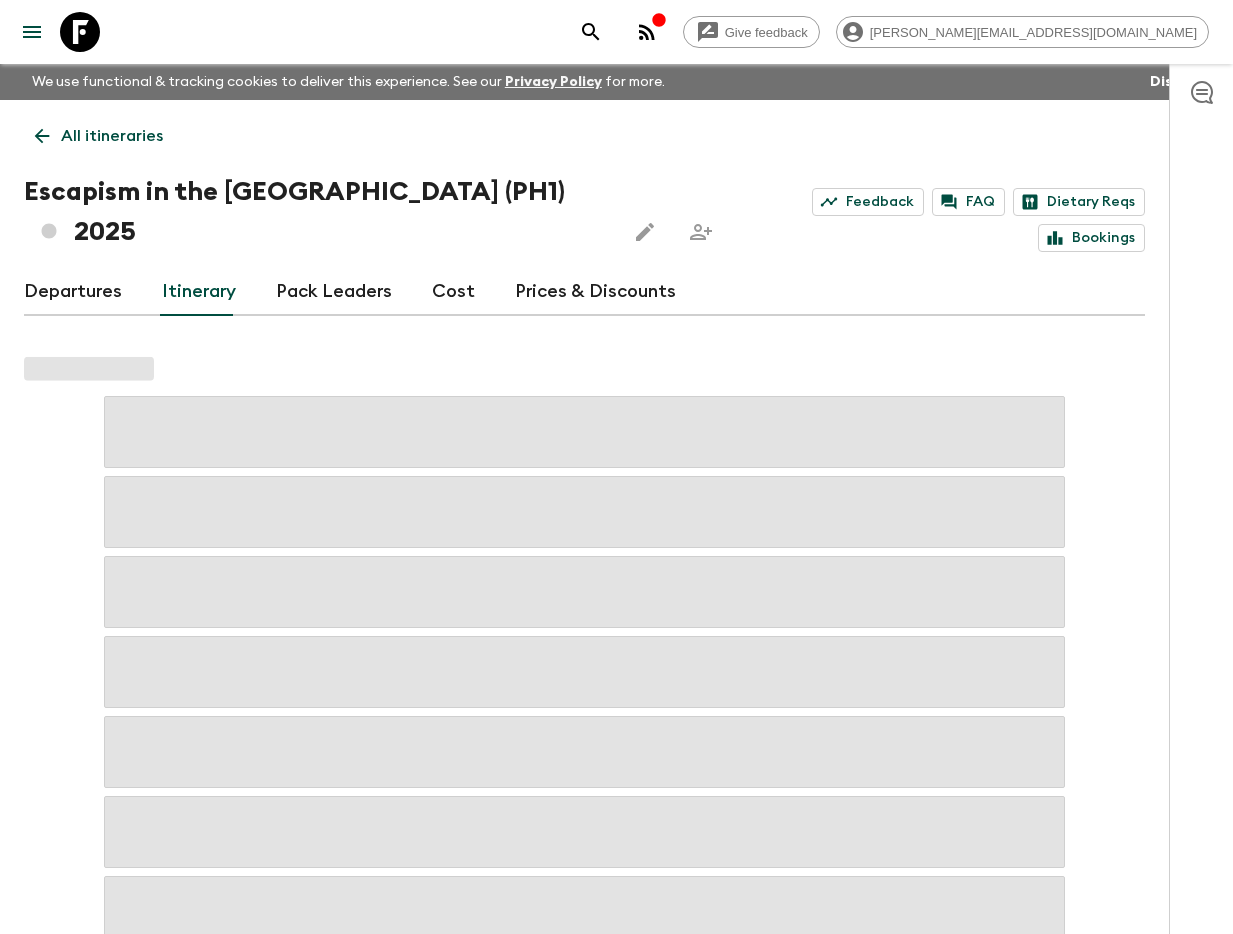 click 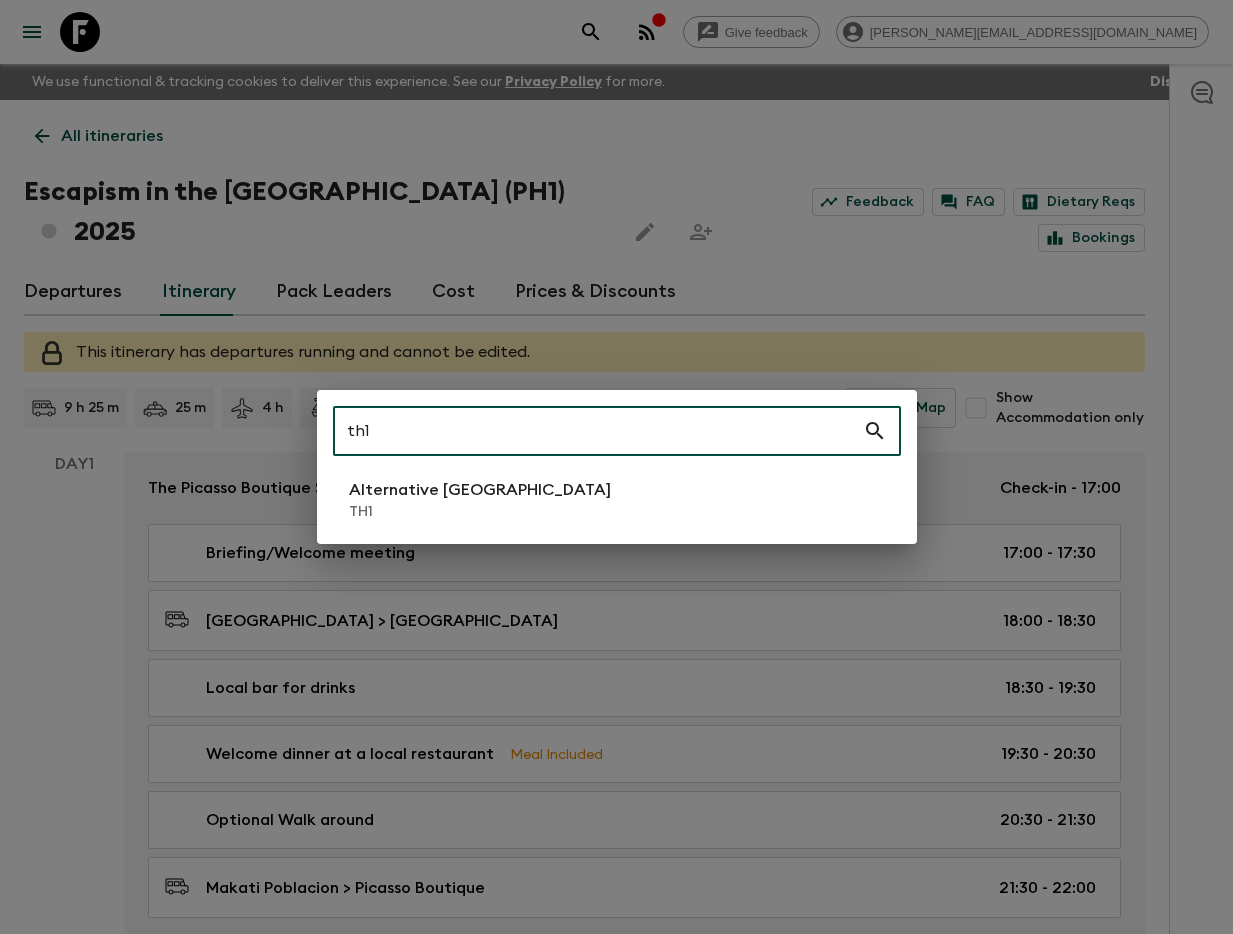 type on "th1" 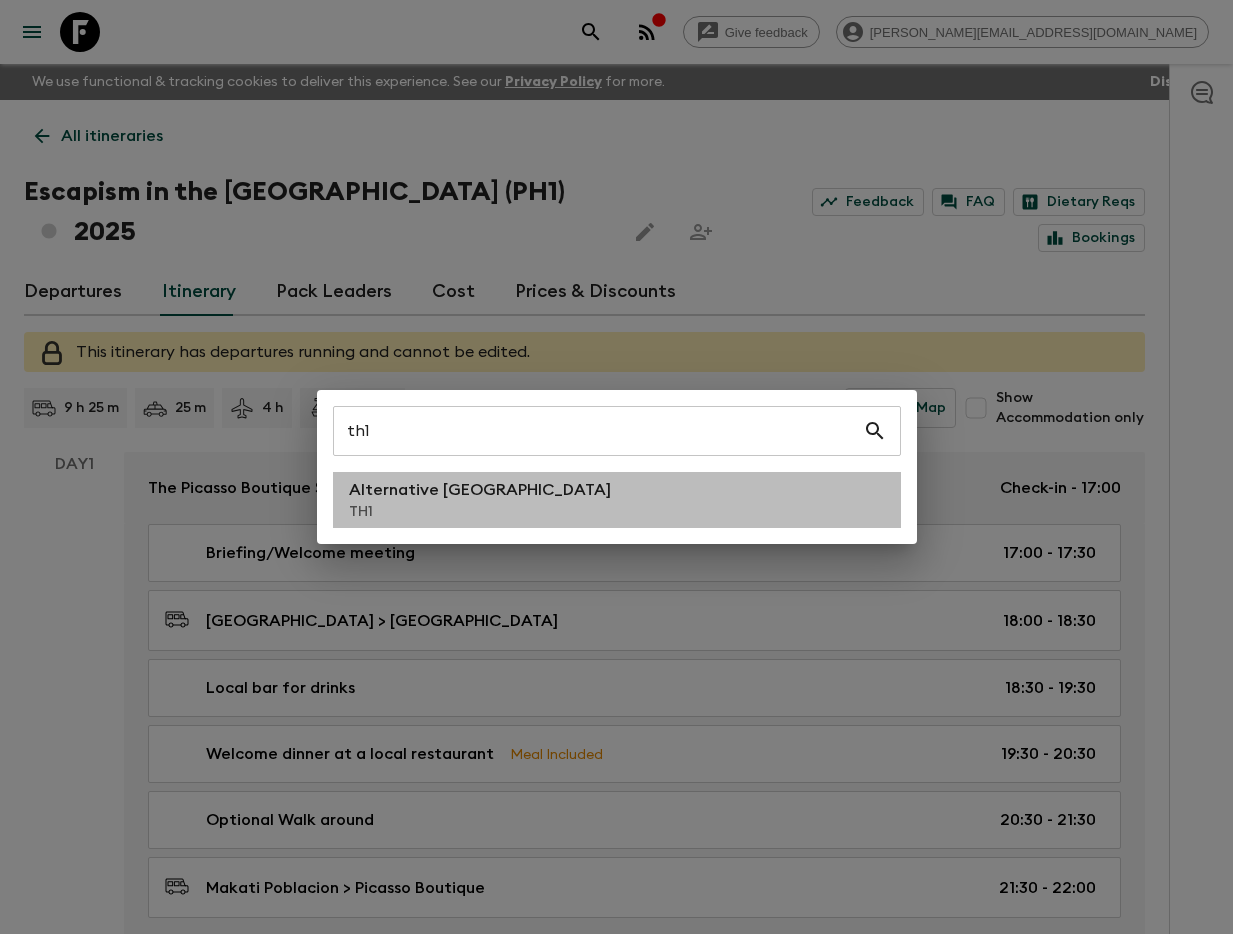 click on "TH1" at bounding box center [480, 512] 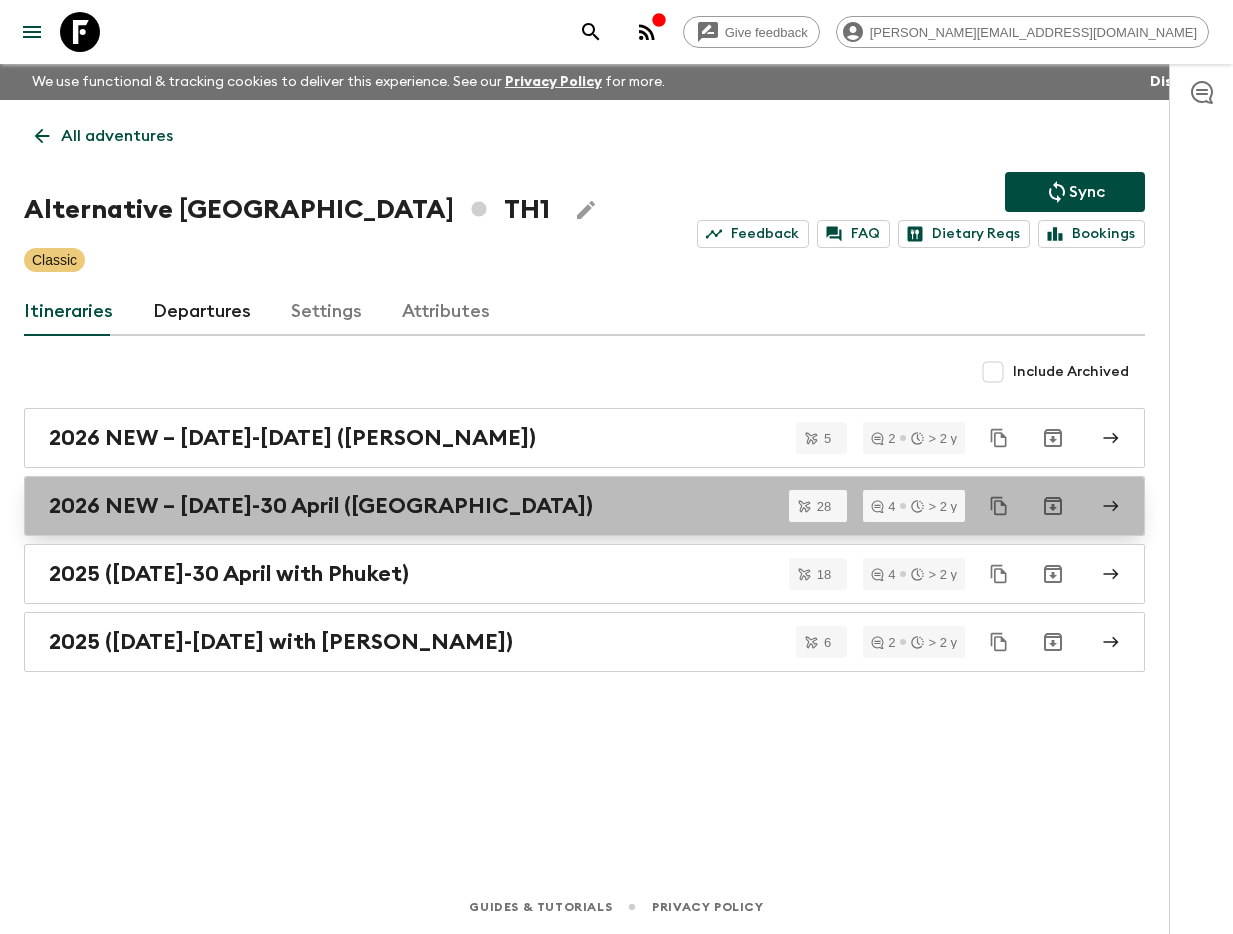 click on "2026 NEW – [DATE]-30 April ([GEOGRAPHIC_DATA])" at bounding box center [321, 506] 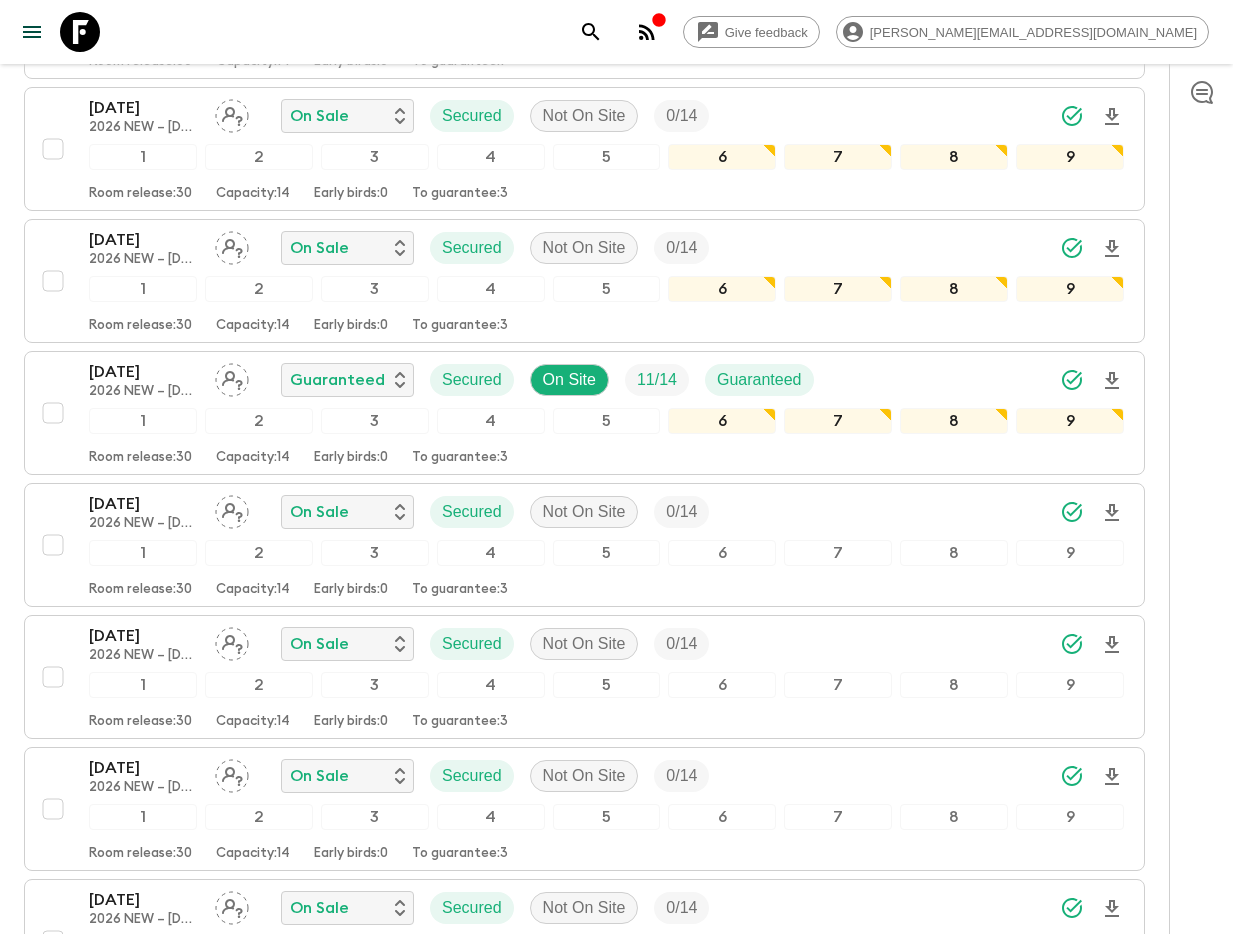 scroll, scrollTop: 550, scrollLeft: 0, axis: vertical 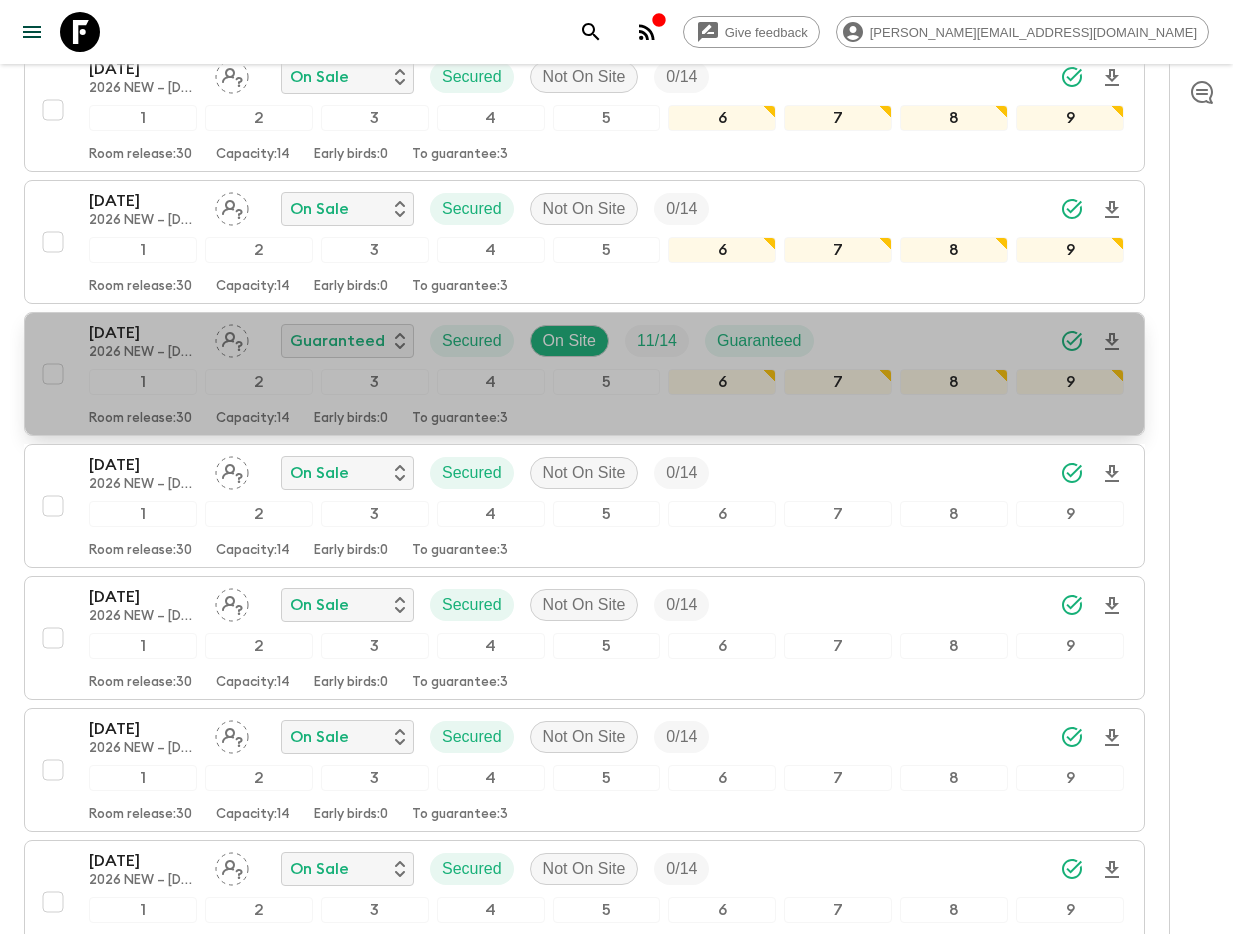 click on "[DATE]" at bounding box center (144, 333) 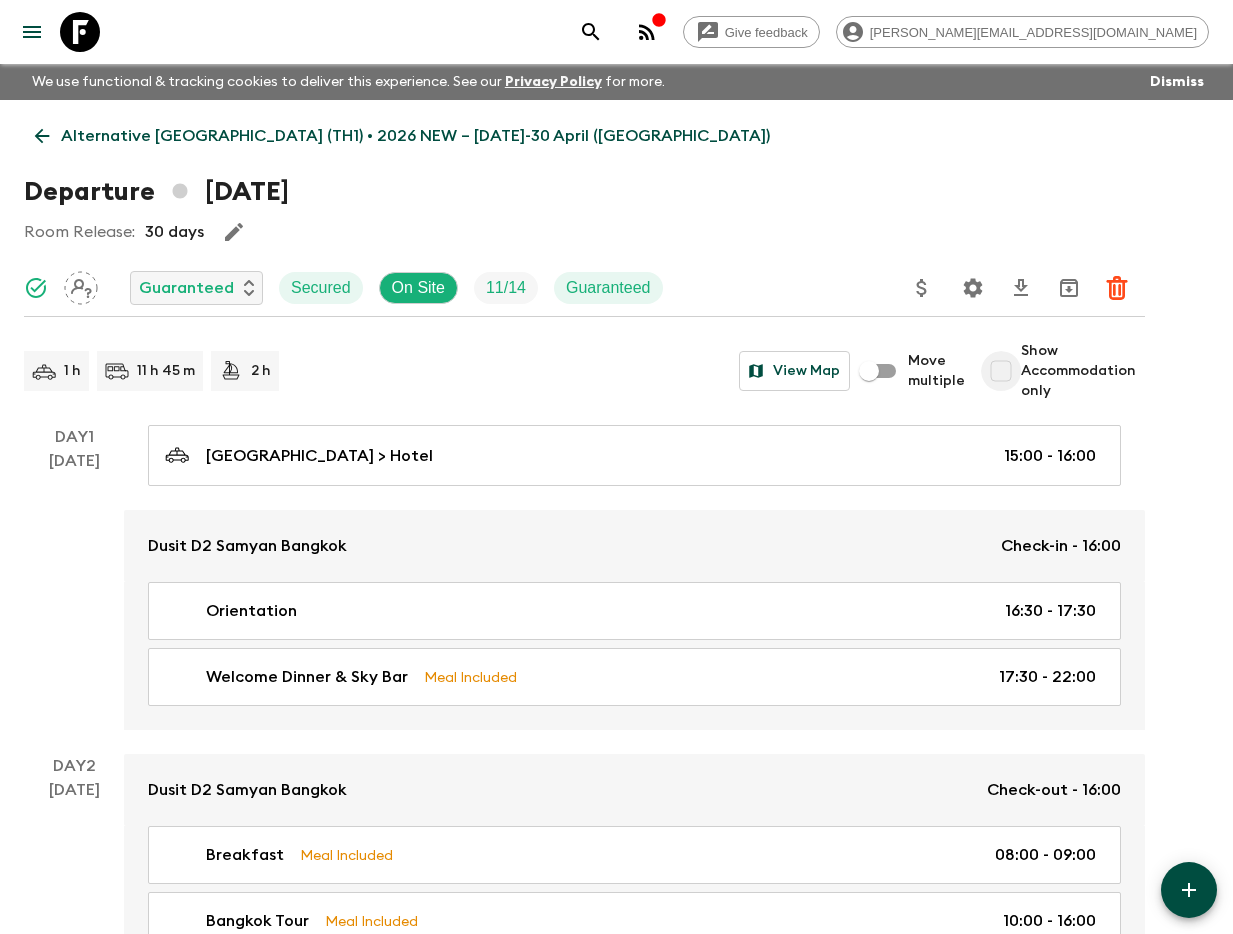 drag, startPoint x: 1003, startPoint y: 369, endPoint x: 406, endPoint y: 503, distance: 611.85376 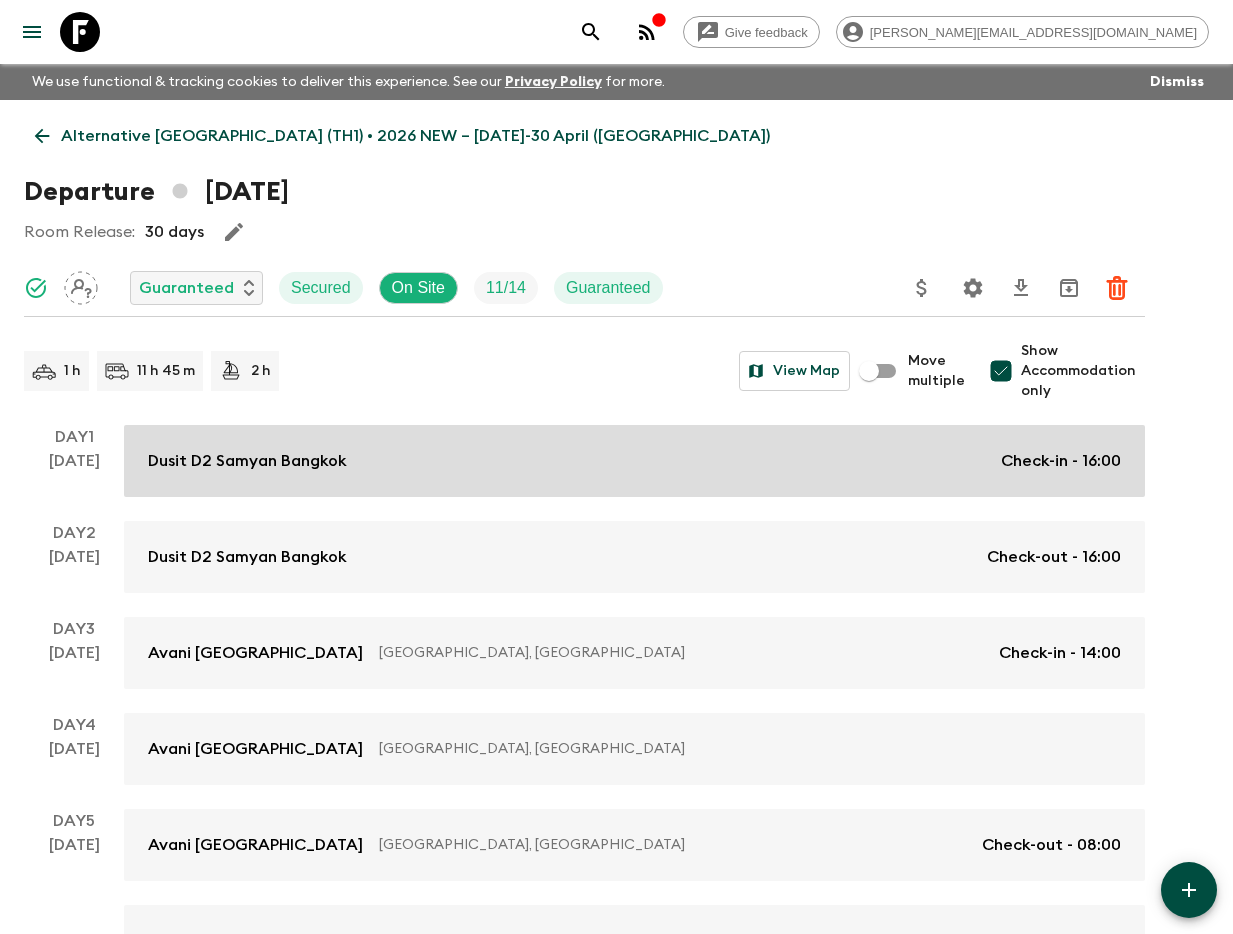 click on "Dusit D2 Samyan Bangkok Check-in - 16:00" at bounding box center (634, 461) 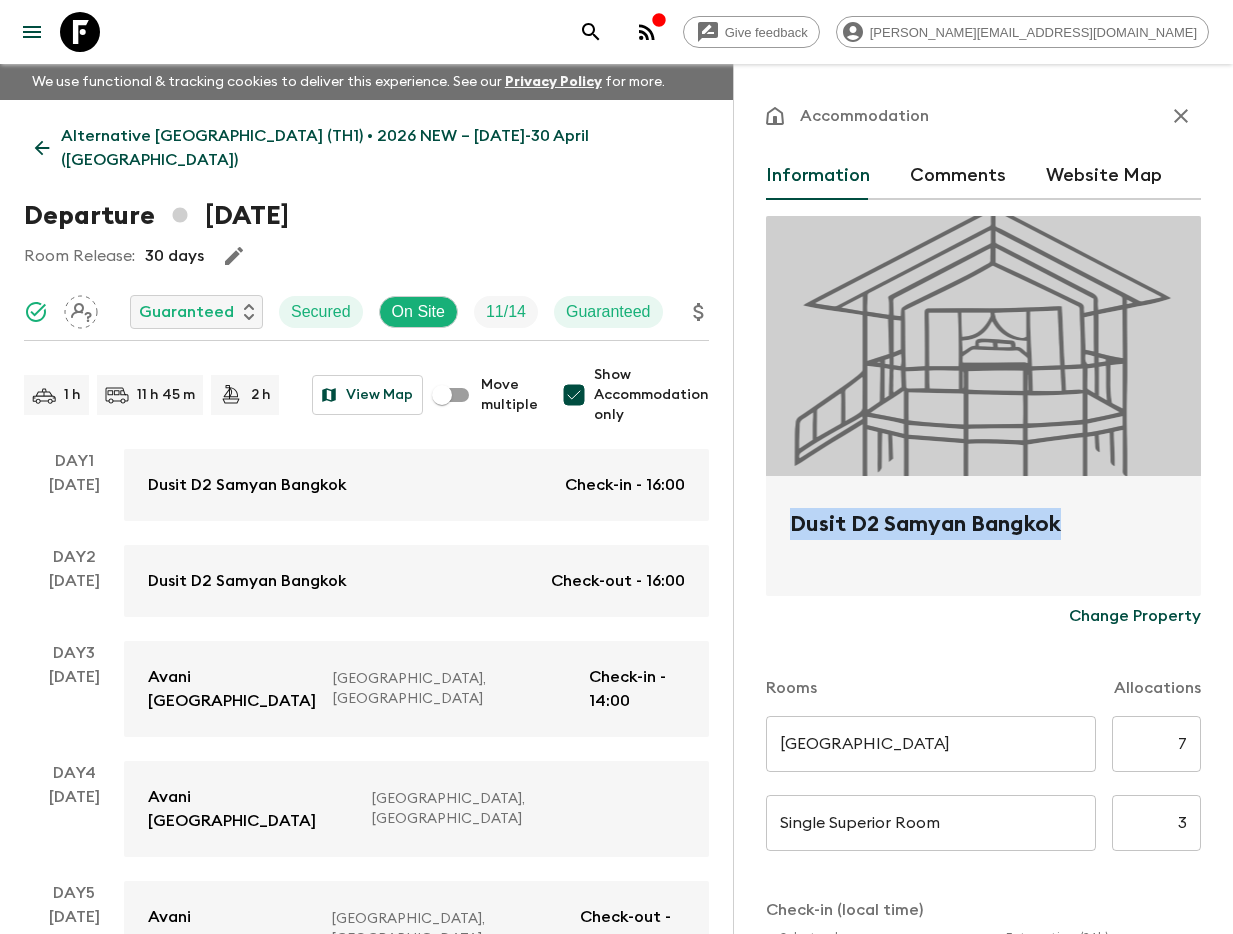 drag, startPoint x: 788, startPoint y: 525, endPoint x: 1090, endPoint y: 530, distance: 302.04138 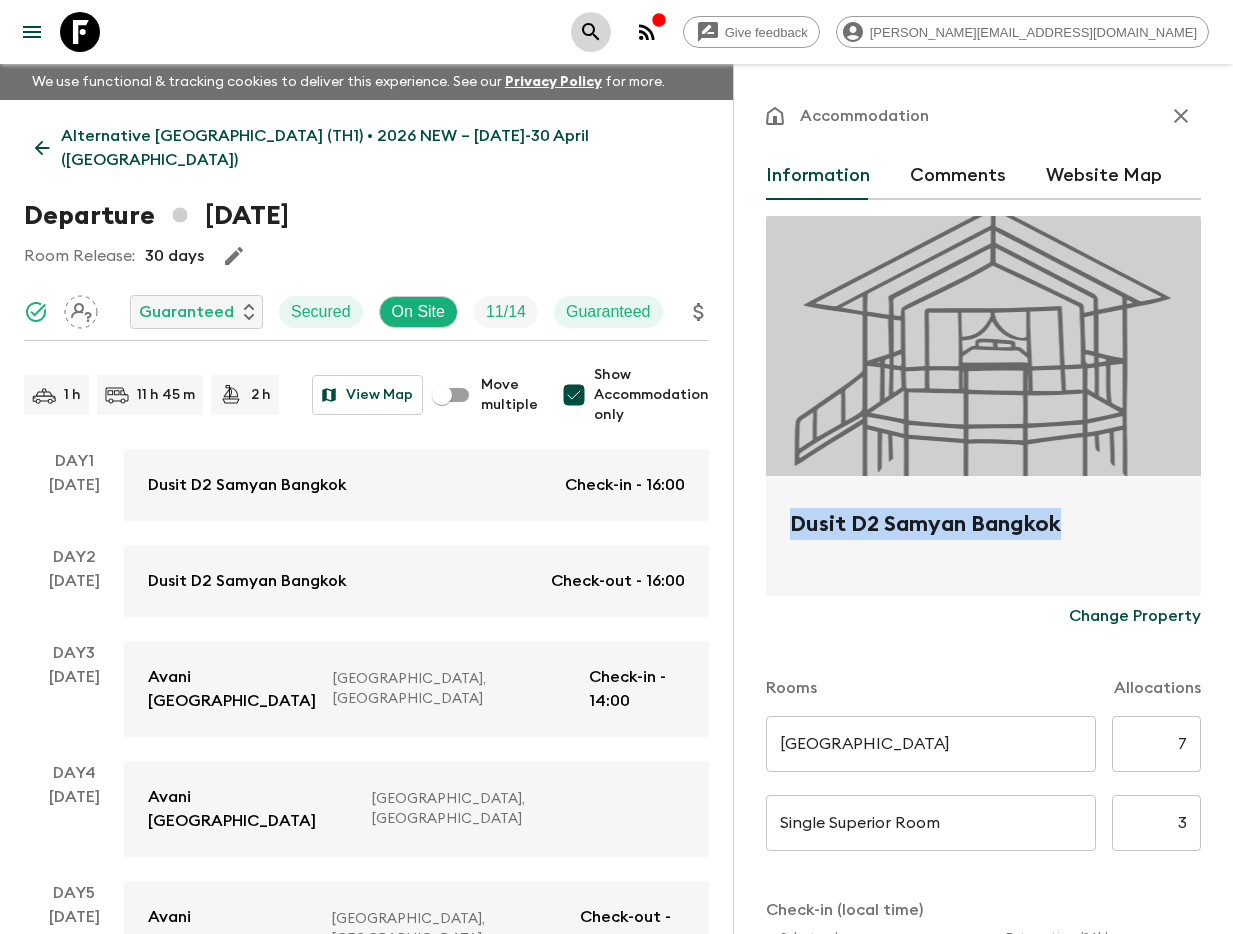 click 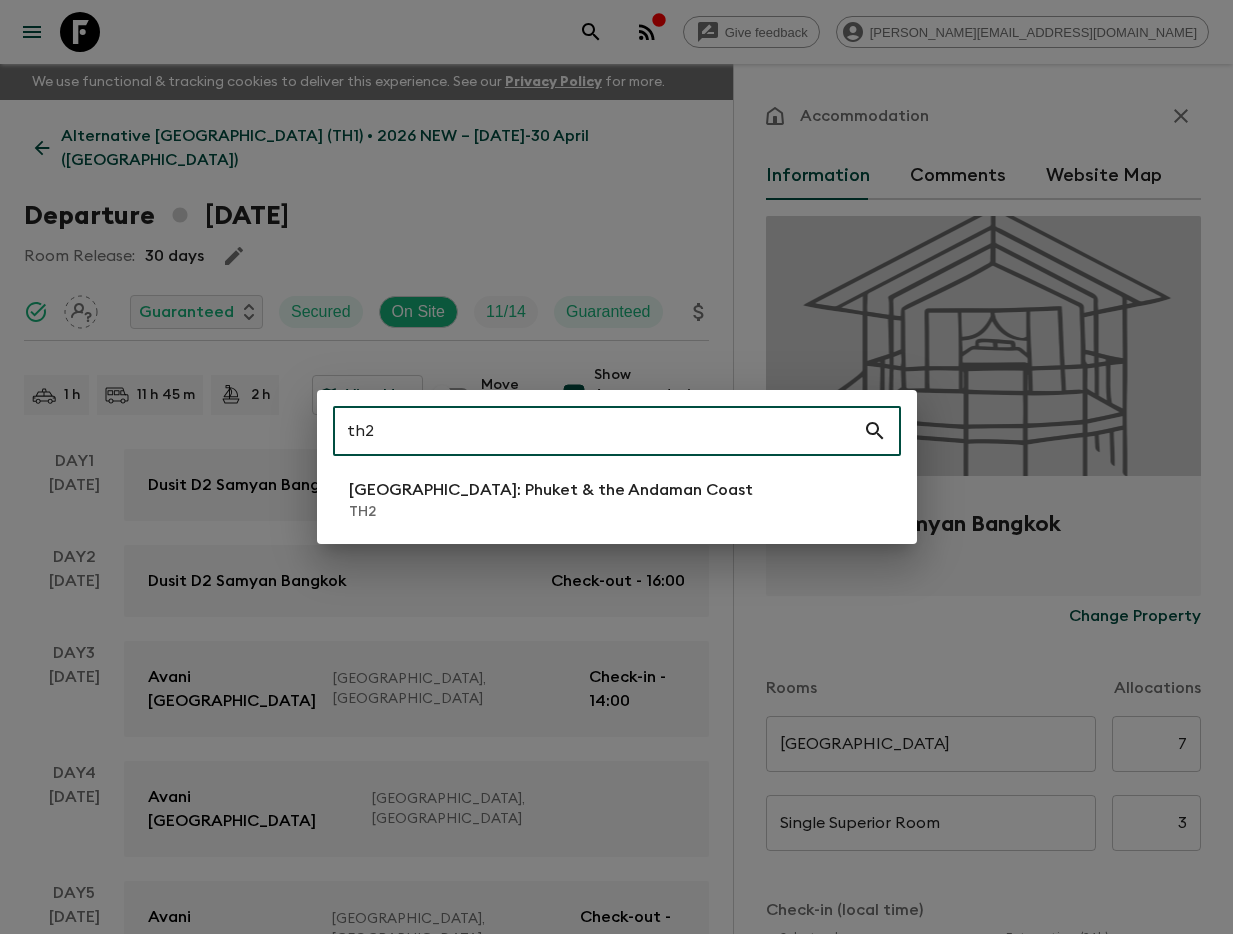 type on "th2" 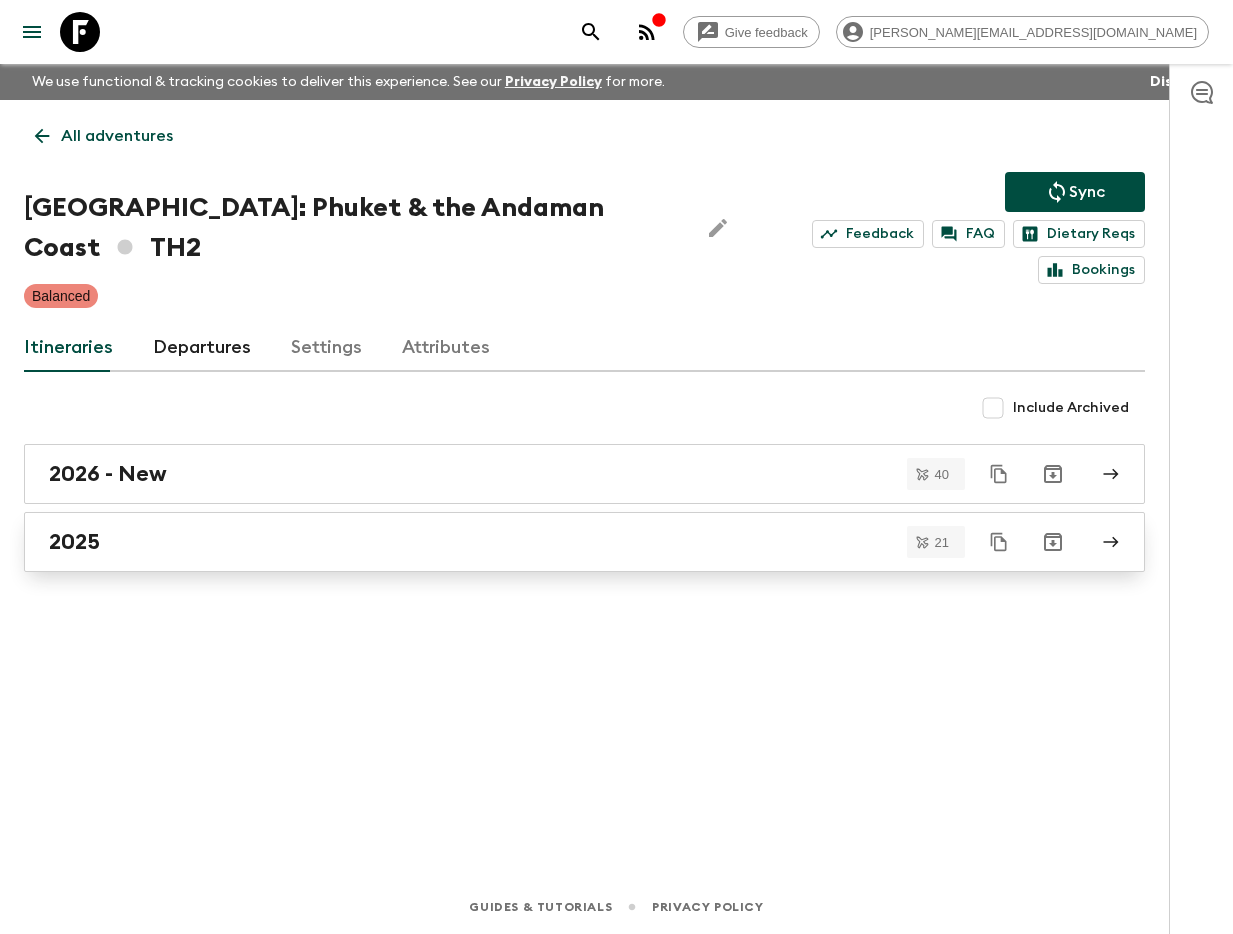 click on "2025" at bounding box center [565, 542] 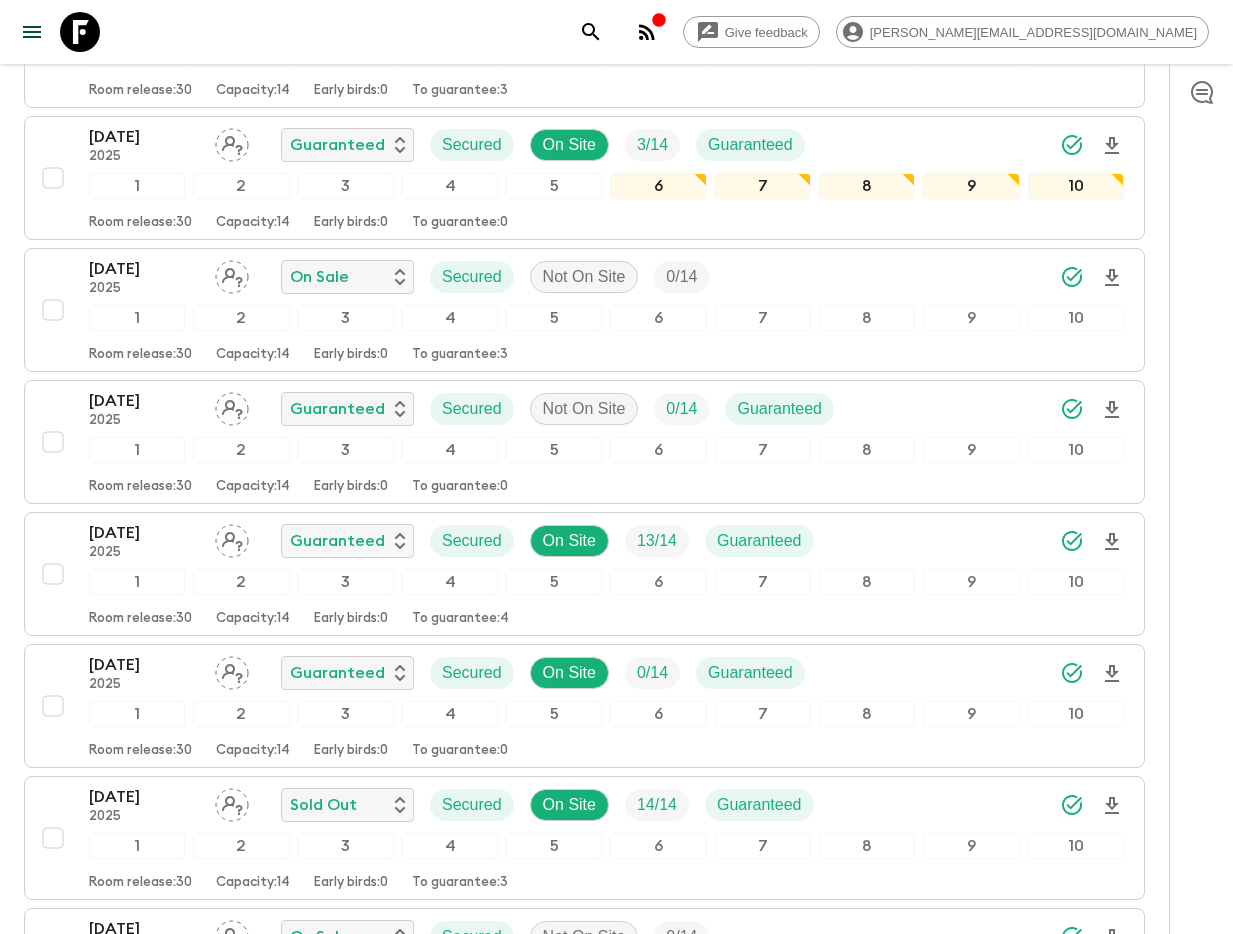 scroll, scrollTop: 0, scrollLeft: 0, axis: both 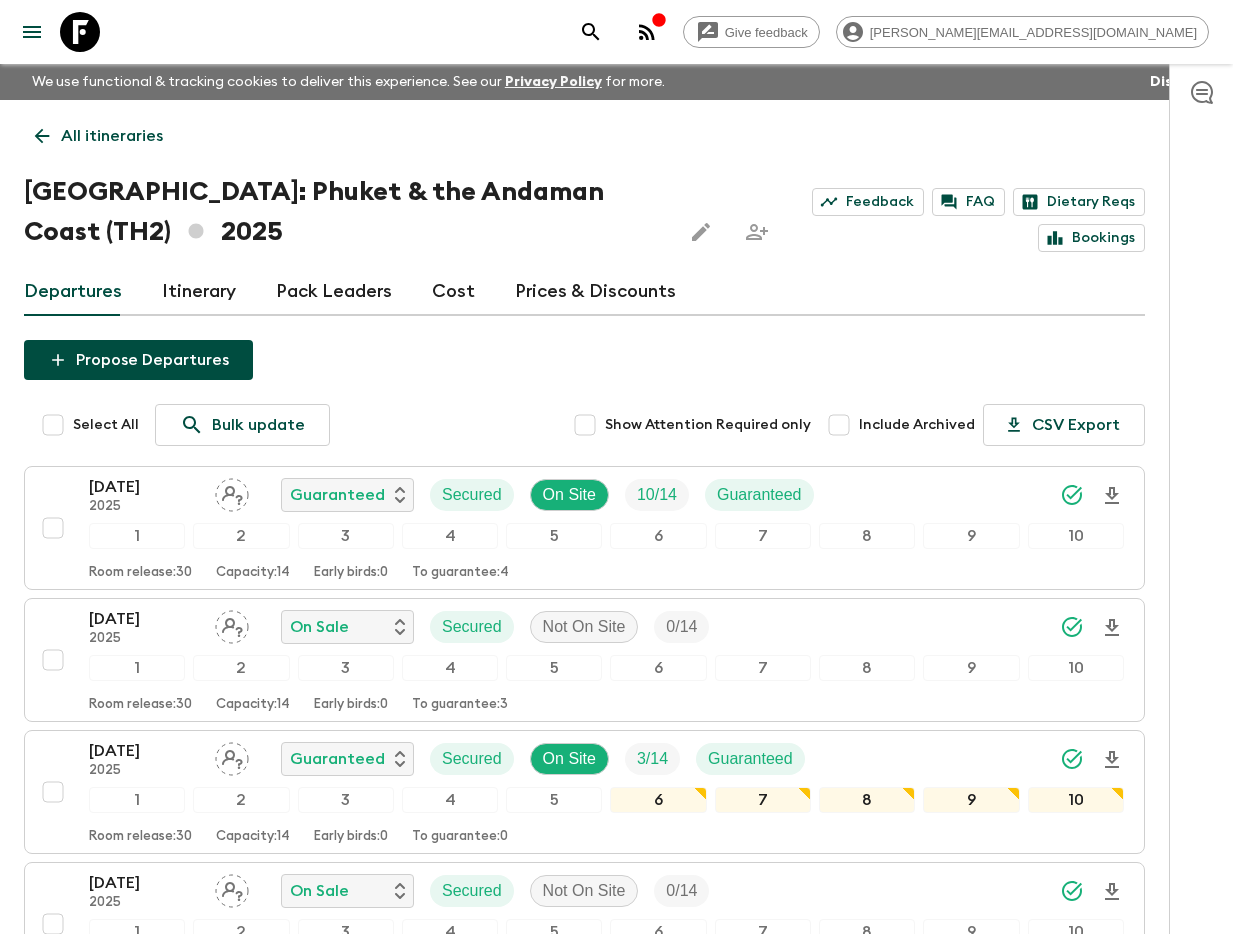 click 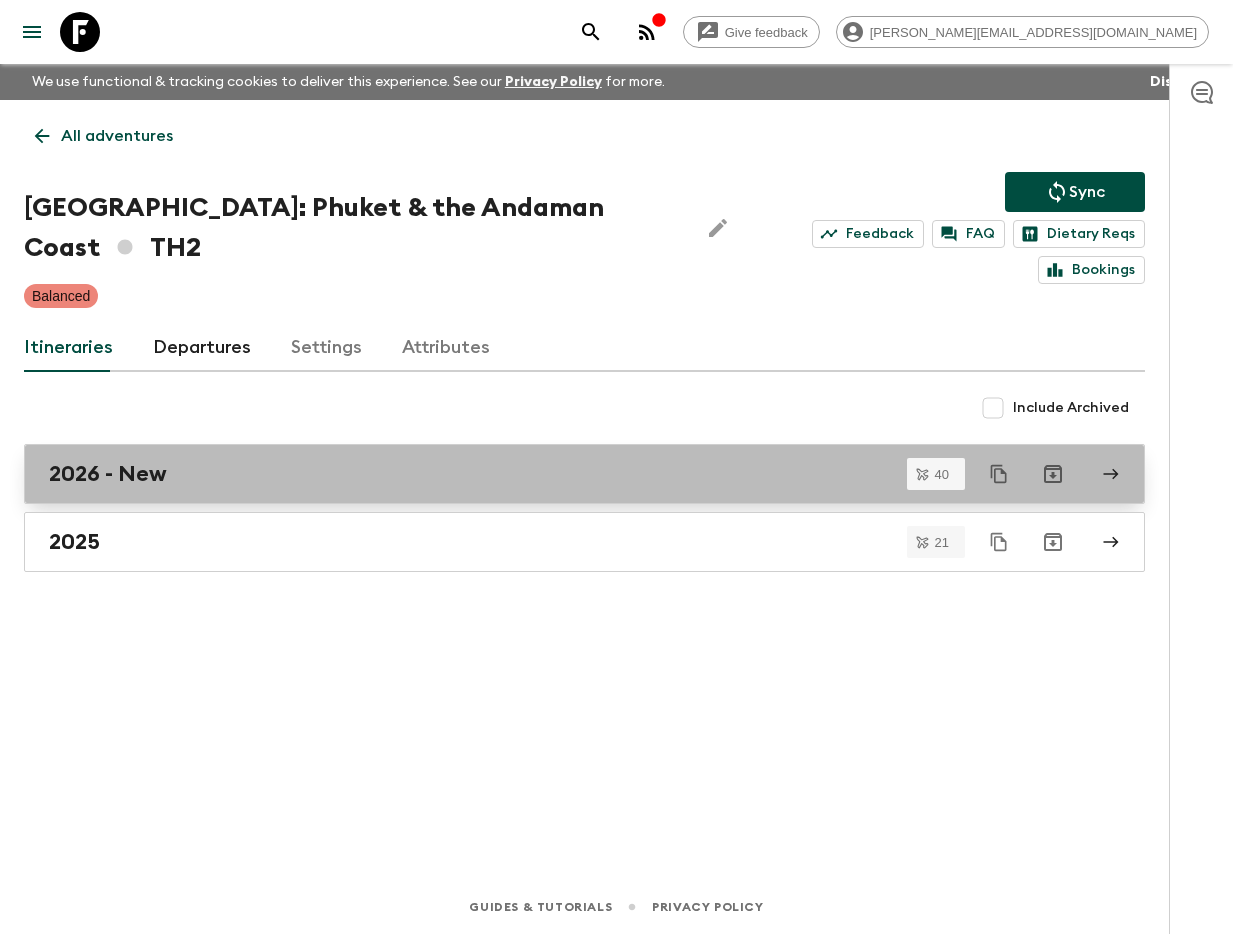 click on "2026 - New" at bounding box center [565, 474] 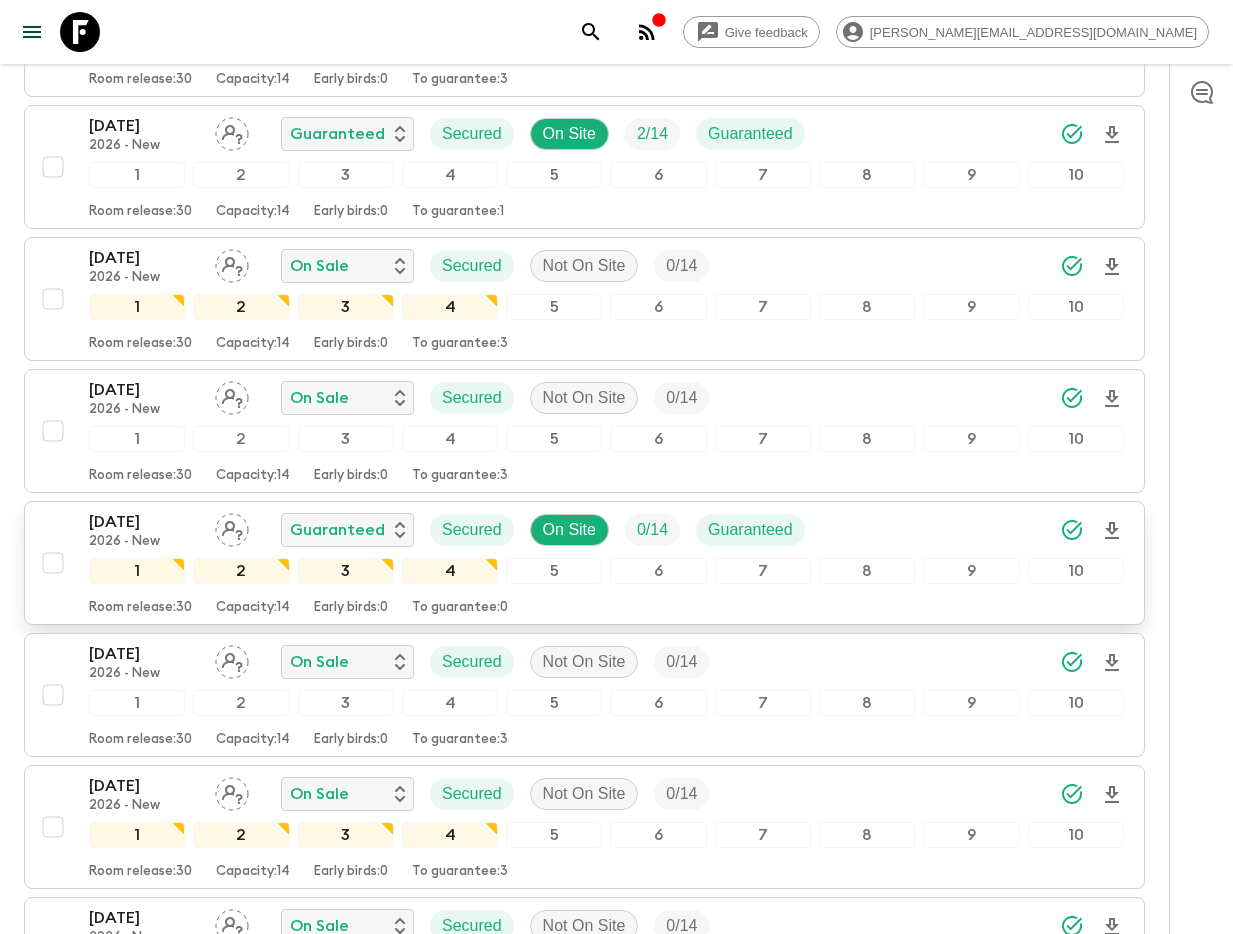 scroll, scrollTop: 751, scrollLeft: 0, axis: vertical 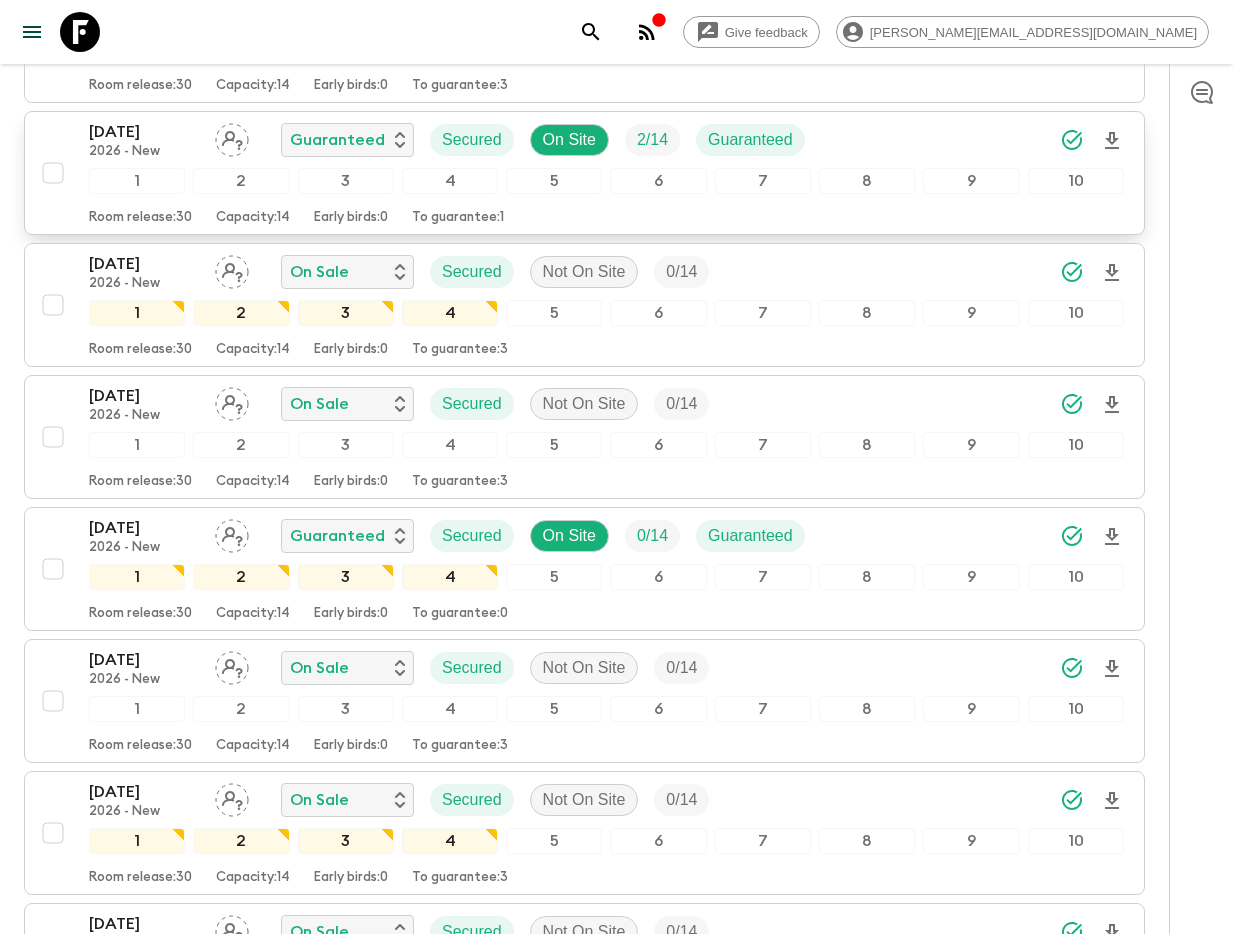click on "[DATE]" at bounding box center (144, 132) 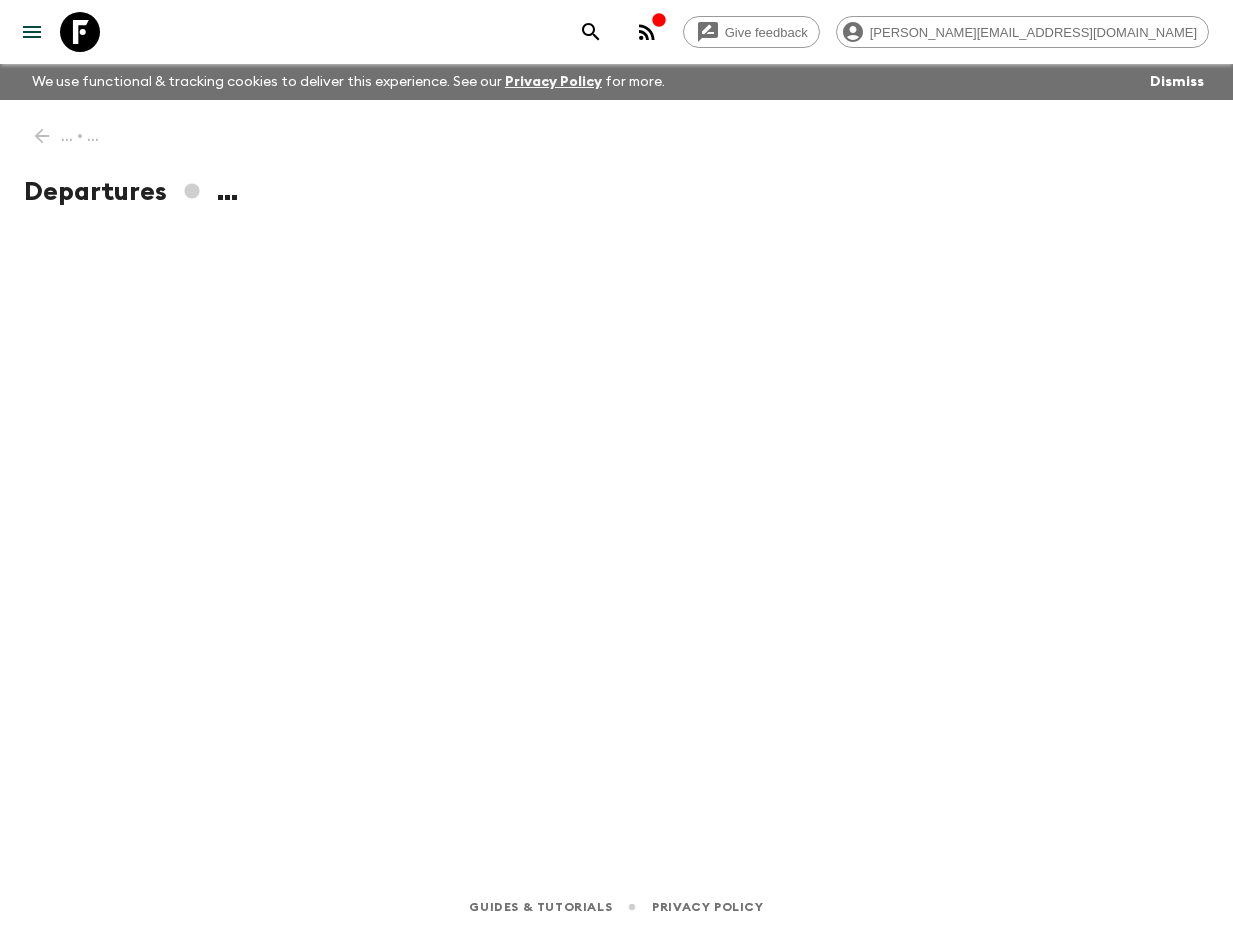 scroll, scrollTop: 0, scrollLeft: 0, axis: both 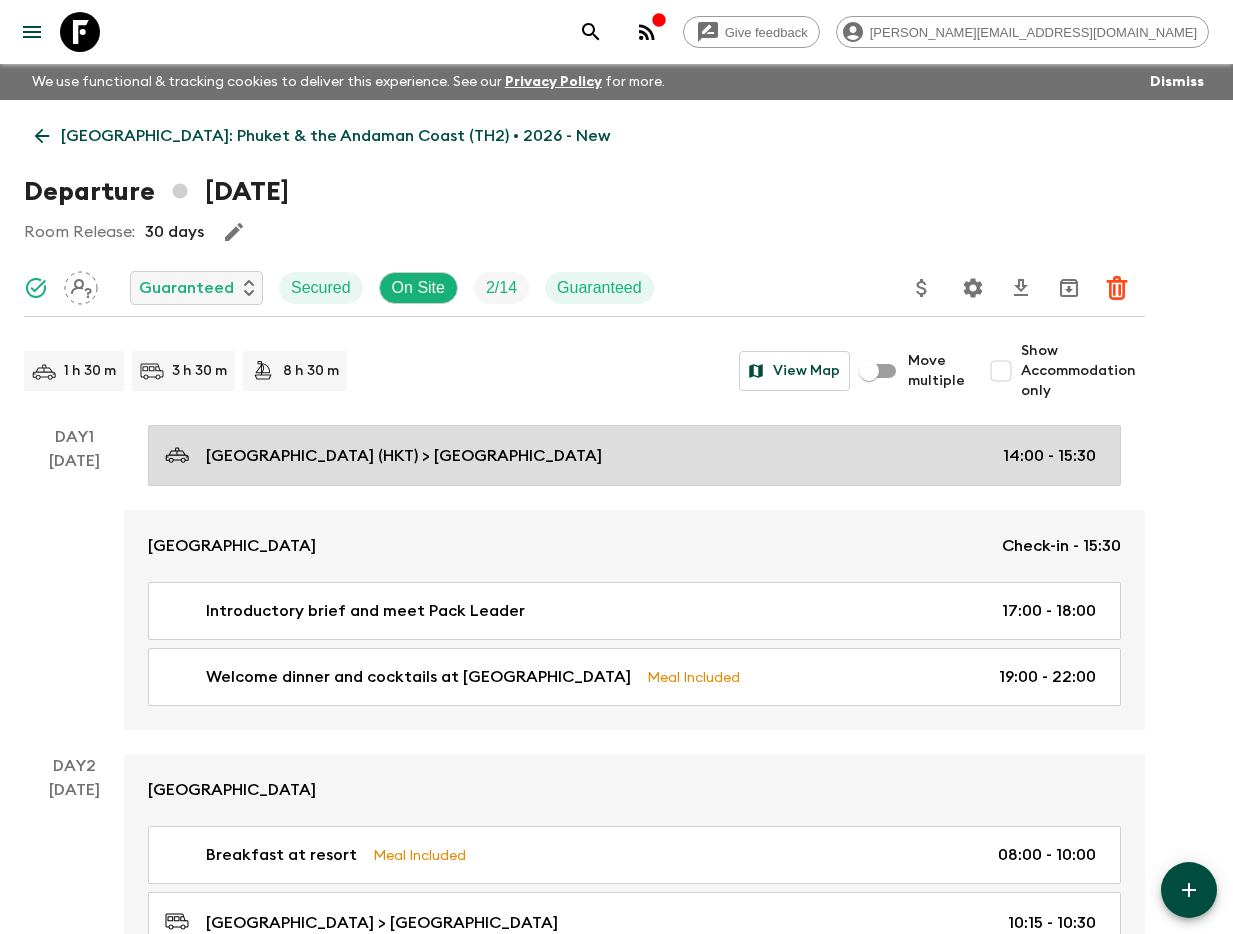 click on "[GEOGRAPHIC_DATA] (HKT) > [GEOGRAPHIC_DATA] 14:00 - 15:30" at bounding box center [630, 455] 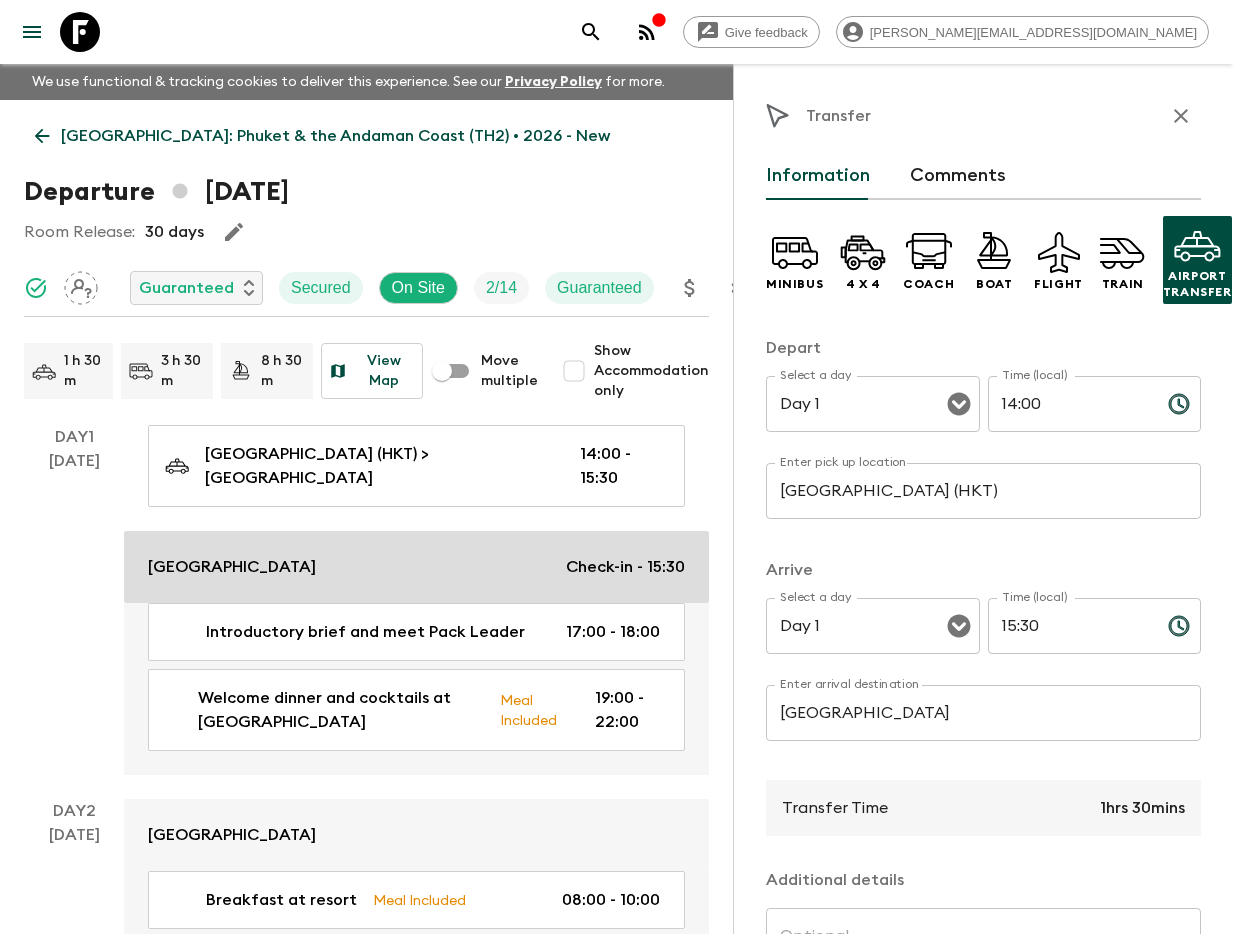 drag, startPoint x: 205, startPoint y: 554, endPoint x: 365, endPoint y: 558, distance: 160.04999 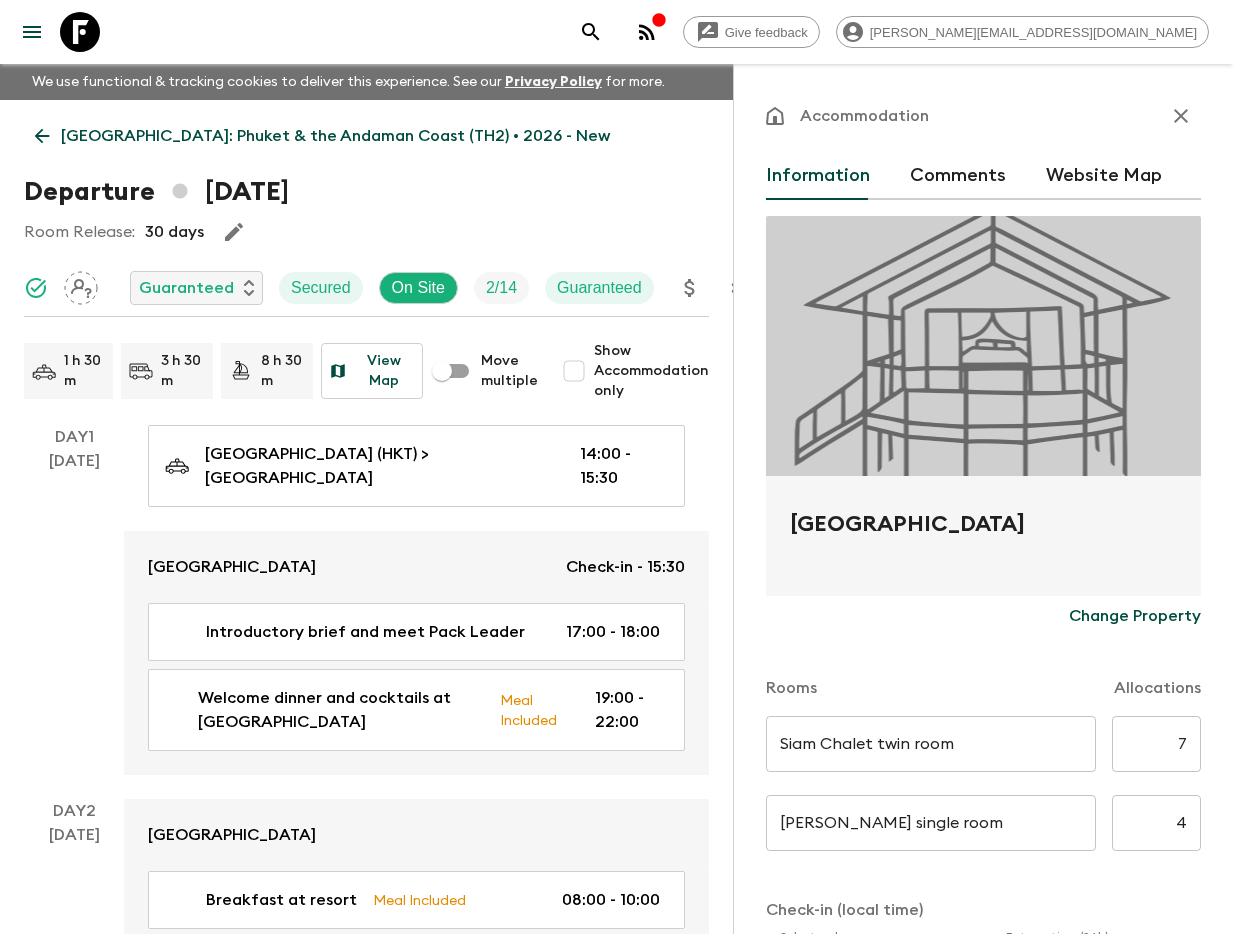 drag, startPoint x: 790, startPoint y: 525, endPoint x: 1195, endPoint y: 558, distance: 406.34222 